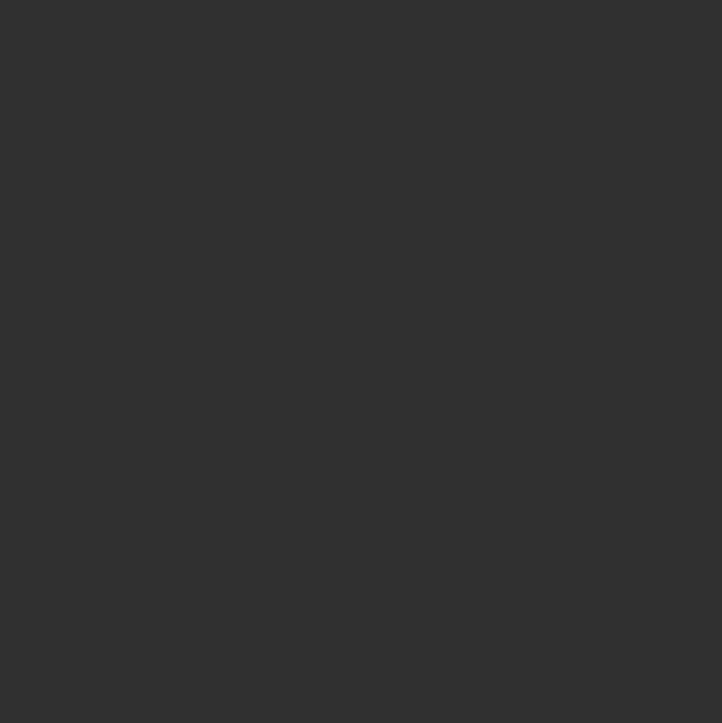 scroll, scrollTop: 0, scrollLeft: 0, axis: both 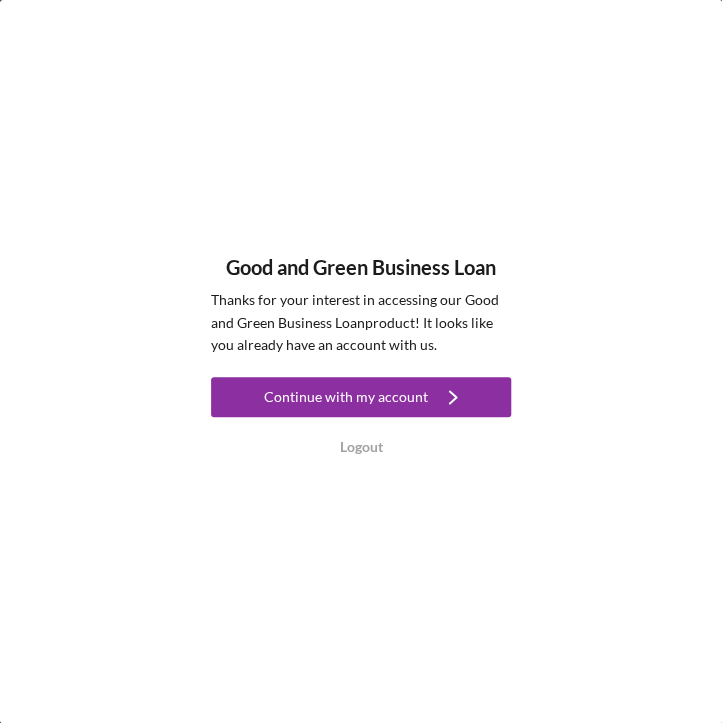 click on "Continue with my account" at bounding box center (346, 397) 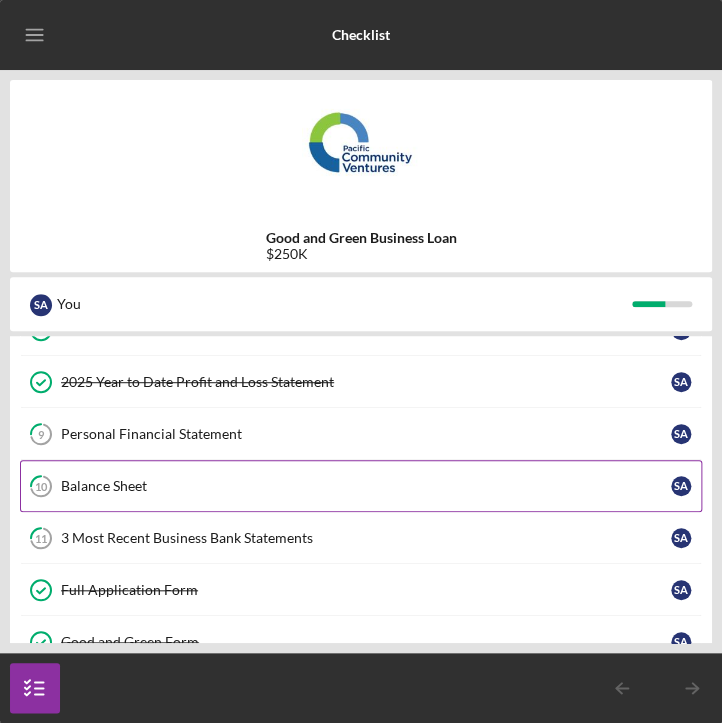 scroll, scrollTop: 263, scrollLeft: 0, axis: vertical 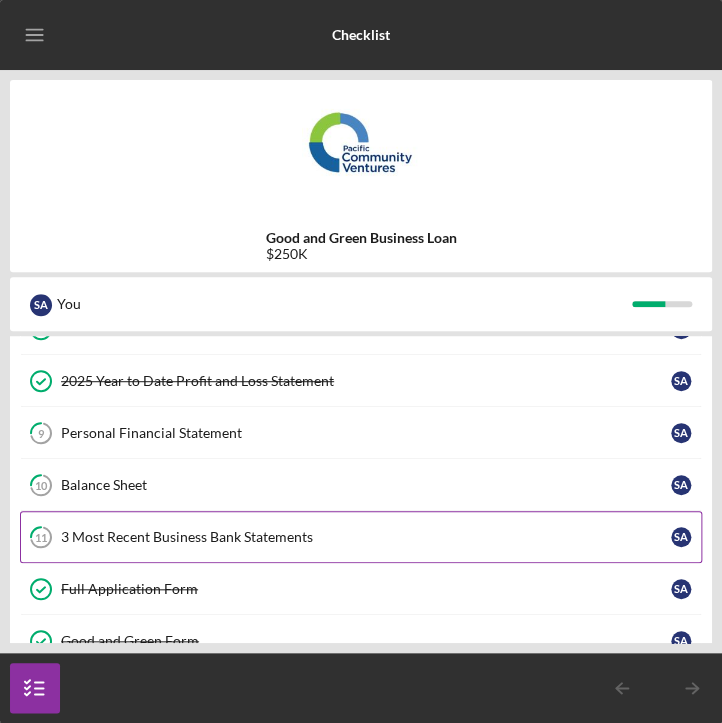click on "3 Most Recent Business Bank Statements" at bounding box center (366, 537) 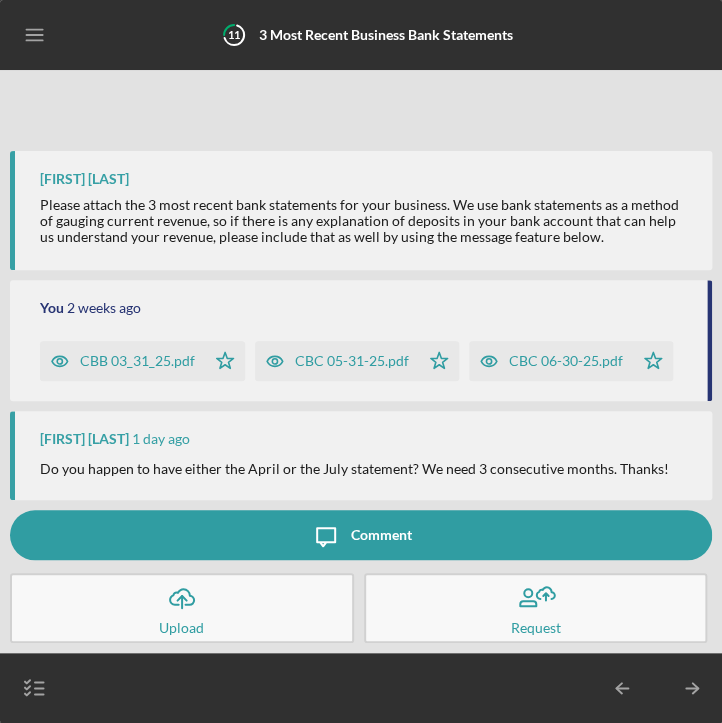 click on "Icon/Upload" 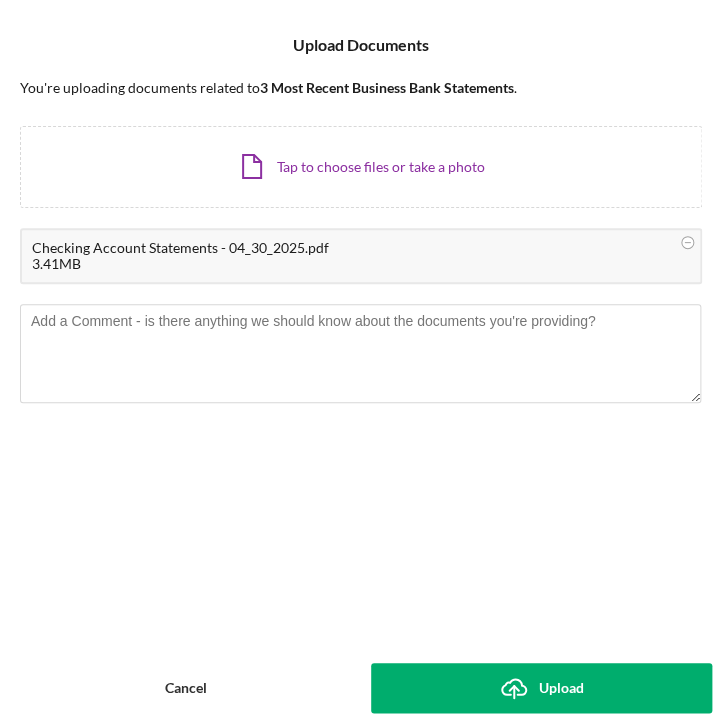 click on "Icon/Upload" 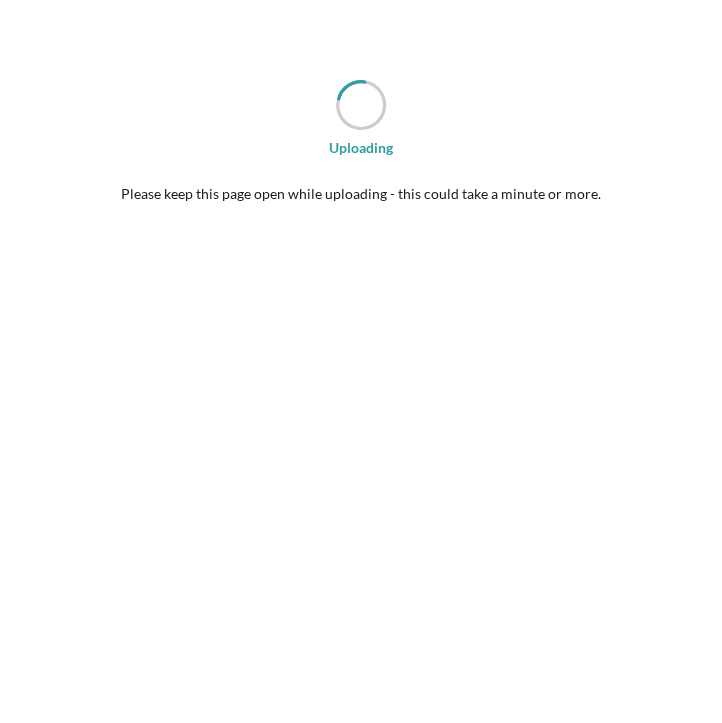 scroll, scrollTop: 109, scrollLeft: 0, axis: vertical 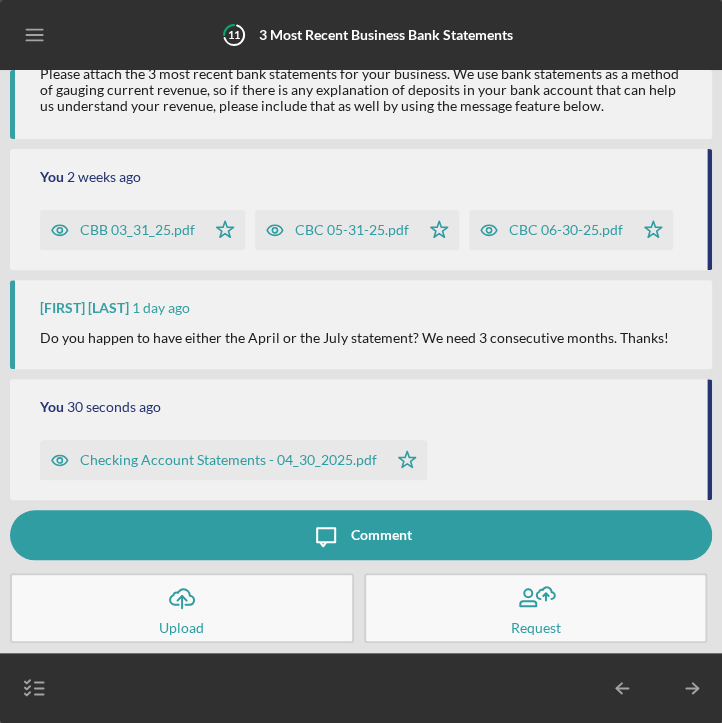 click on "Comment" at bounding box center (381, 535) 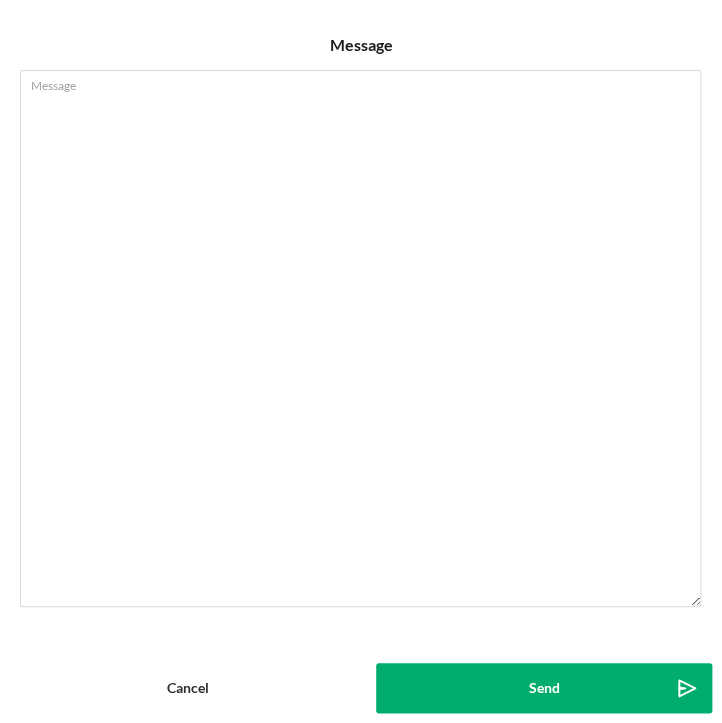 click on "Message" at bounding box center (360, 338) 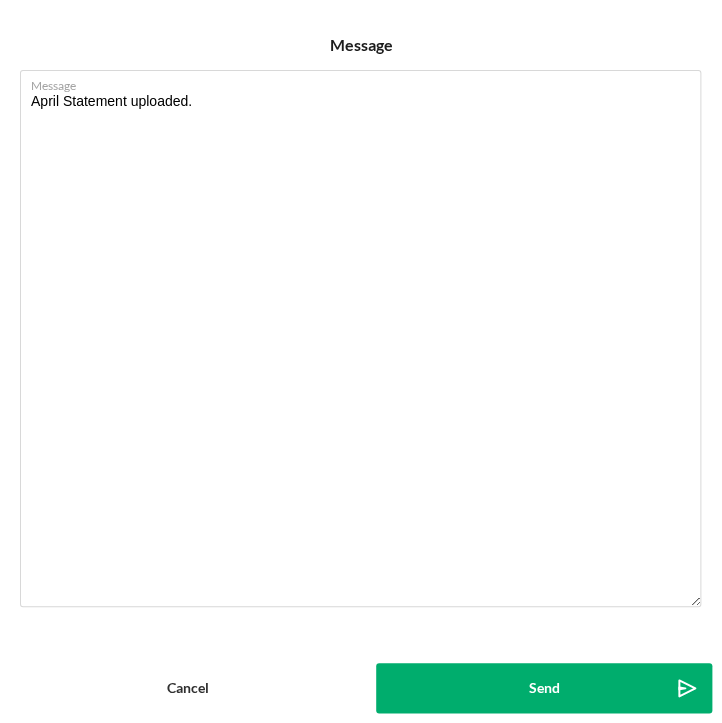 type on "April Statement uploaded." 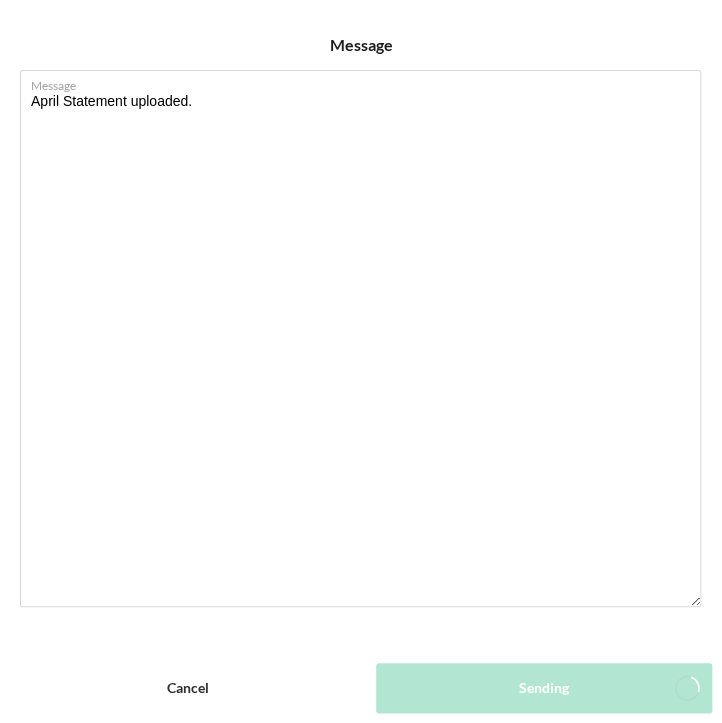type 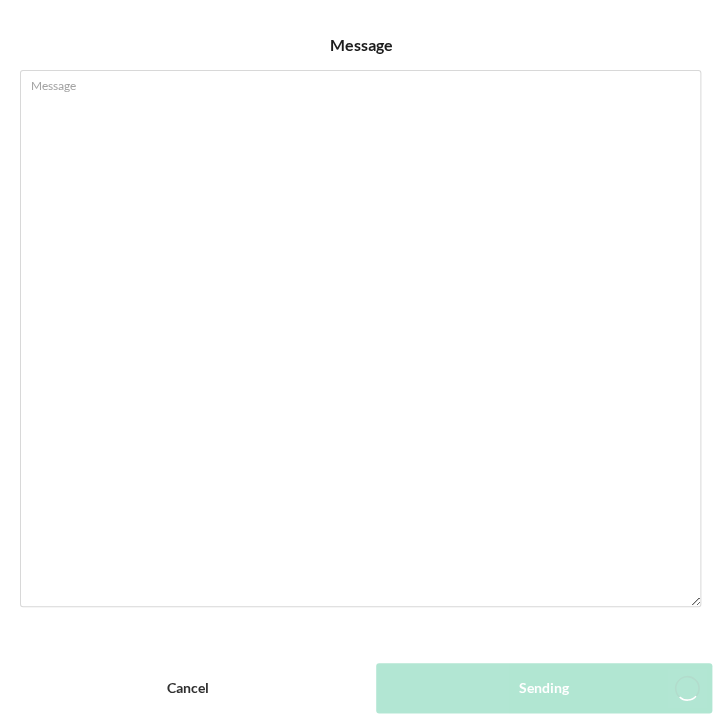 scroll, scrollTop: 202, scrollLeft: 0, axis: vertical 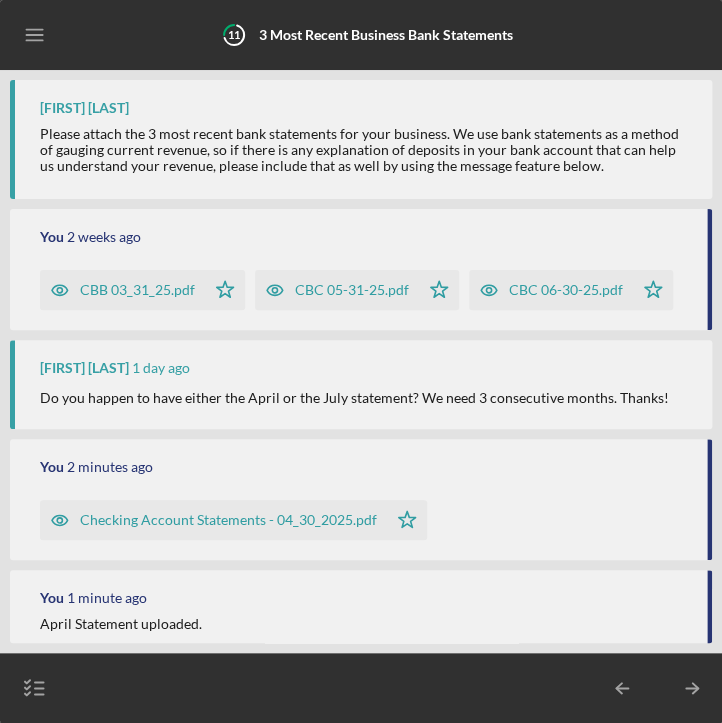 click 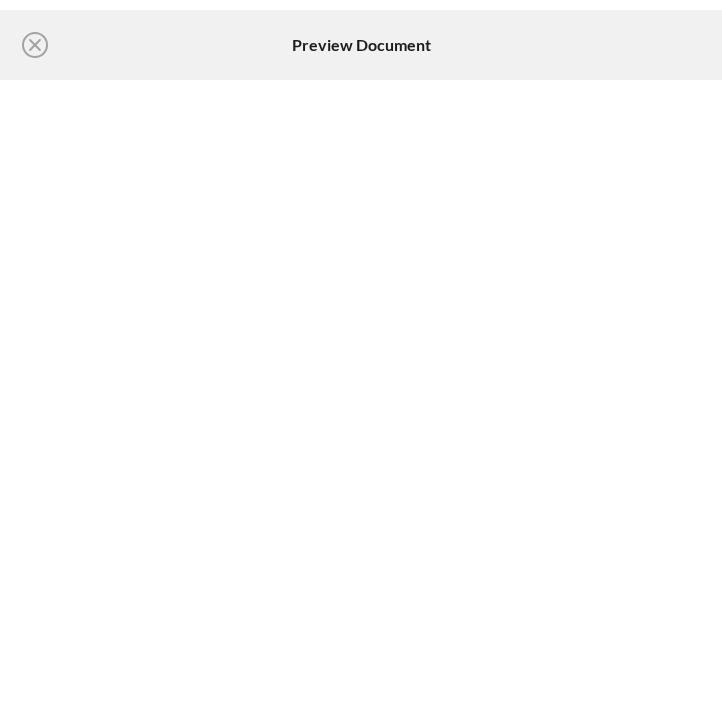 scroll, scrollTop: 202, scrollLeft: 0, axis: vertical 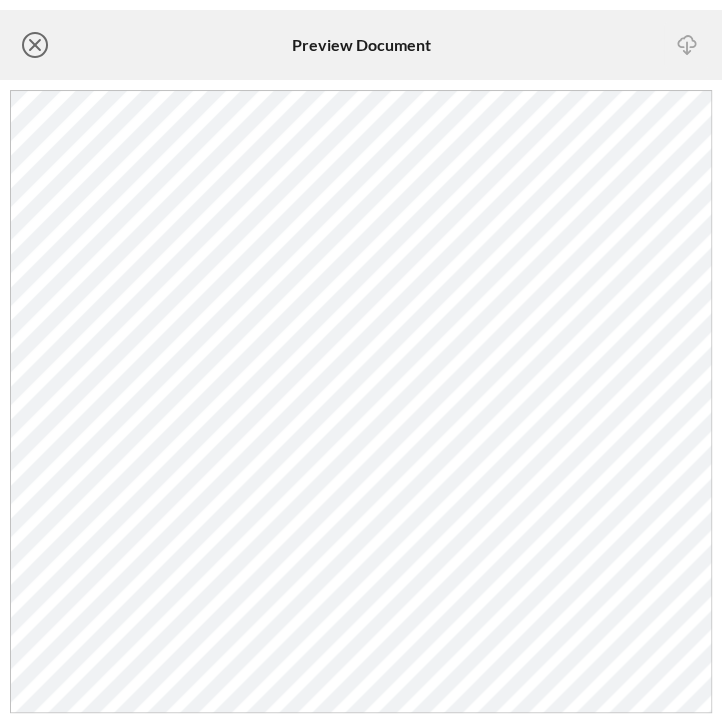 click on "Icon/Close" 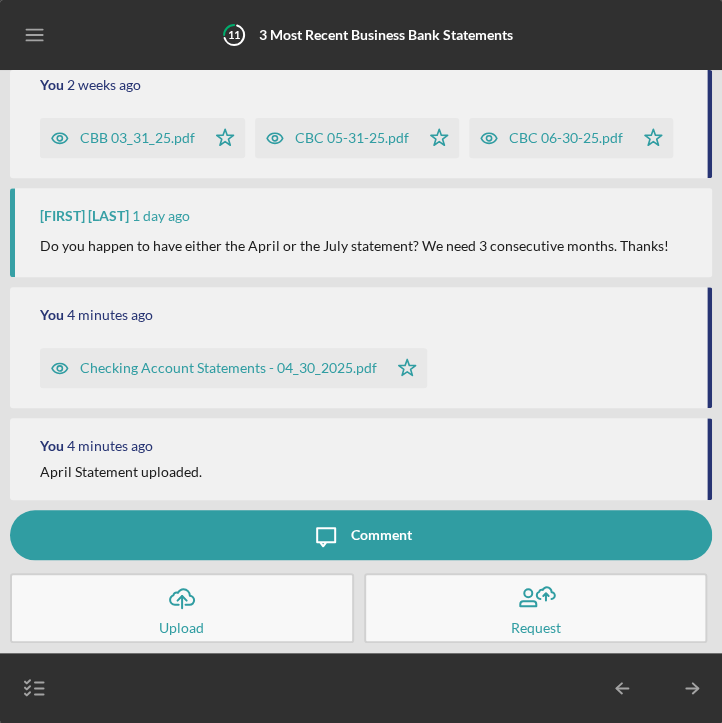 click on "Icon/Menu" 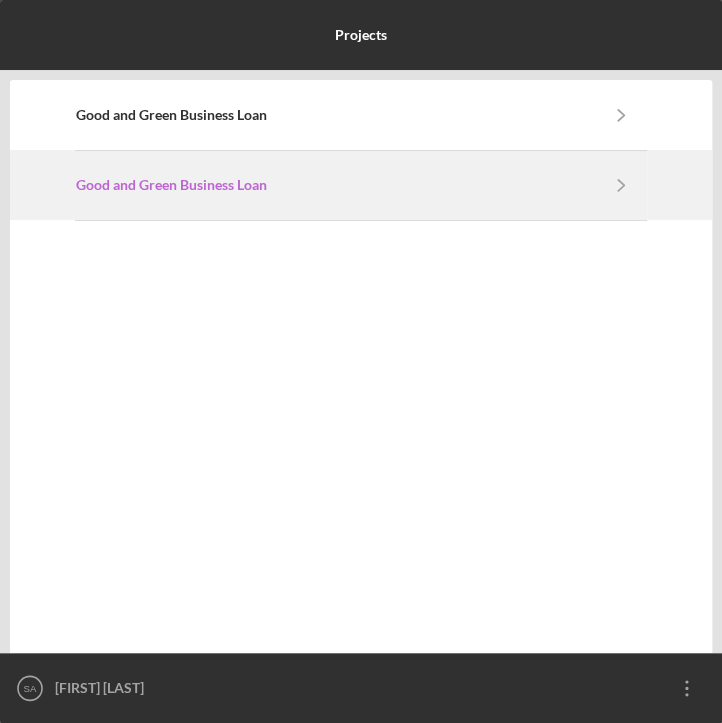 click on "Good and Green Business Loan" at bounding box center (171, 185) 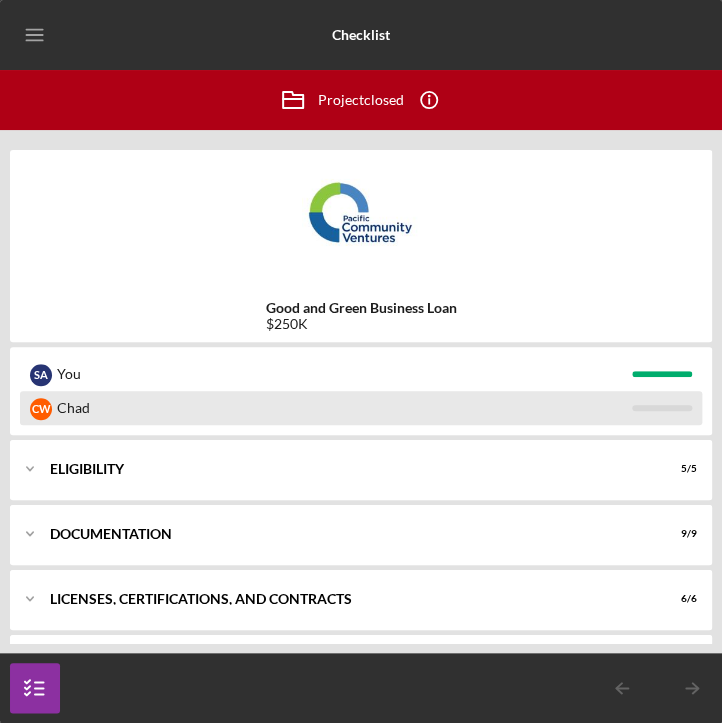 click on "Chad" at bounding box center (344, 408) 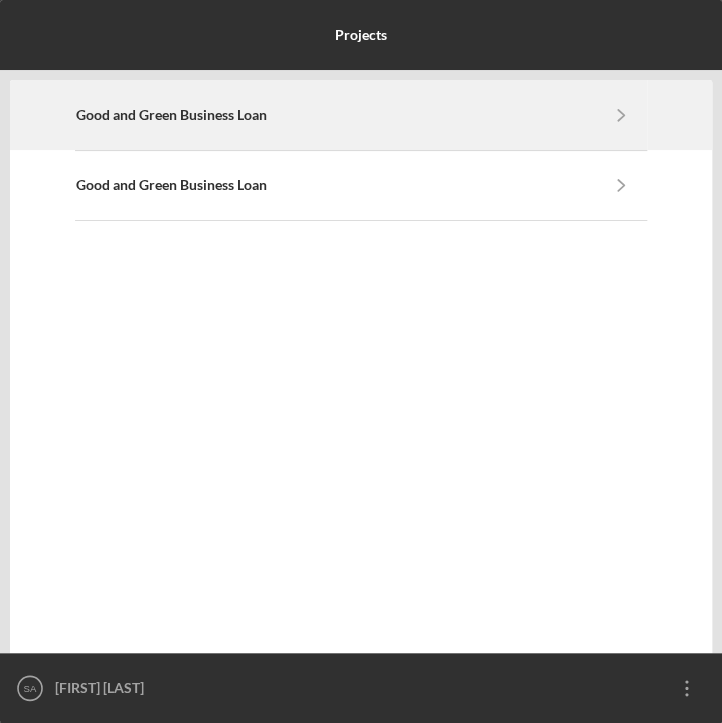 click on "Good and Green Business Loan Icon/Navigate" at bounding box center (361, 115) 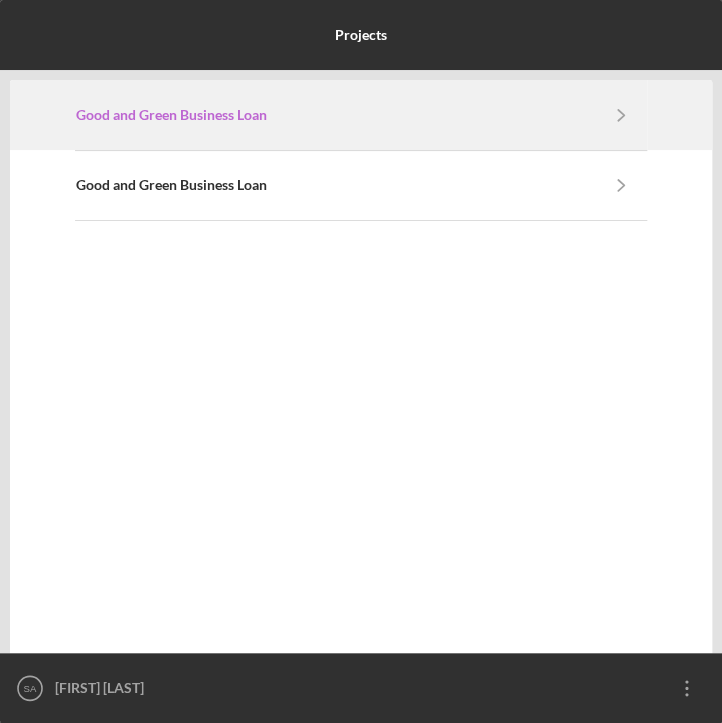 click on "Good and Green Business Loan" at bounding box center [171, 115] 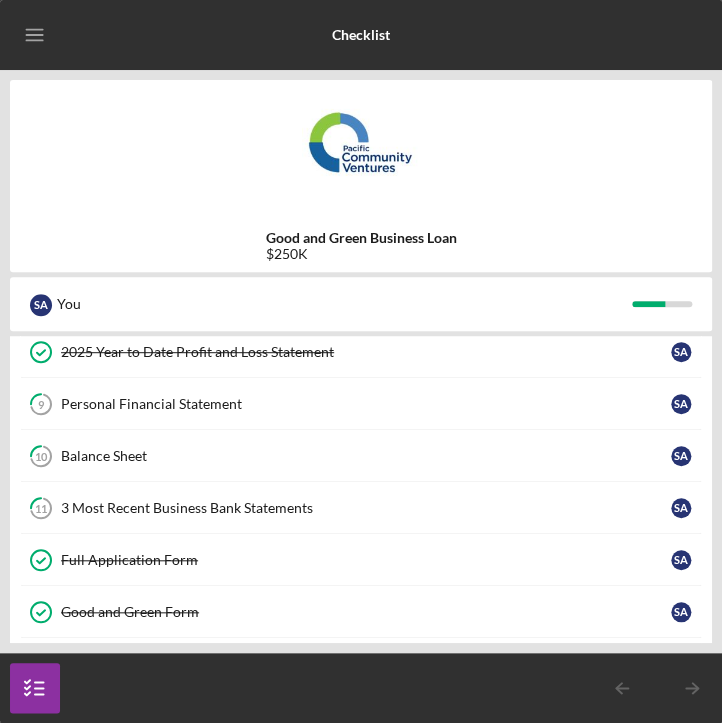 scroll, scrollTop: 292, scrollLeft: 0, axis: vertical 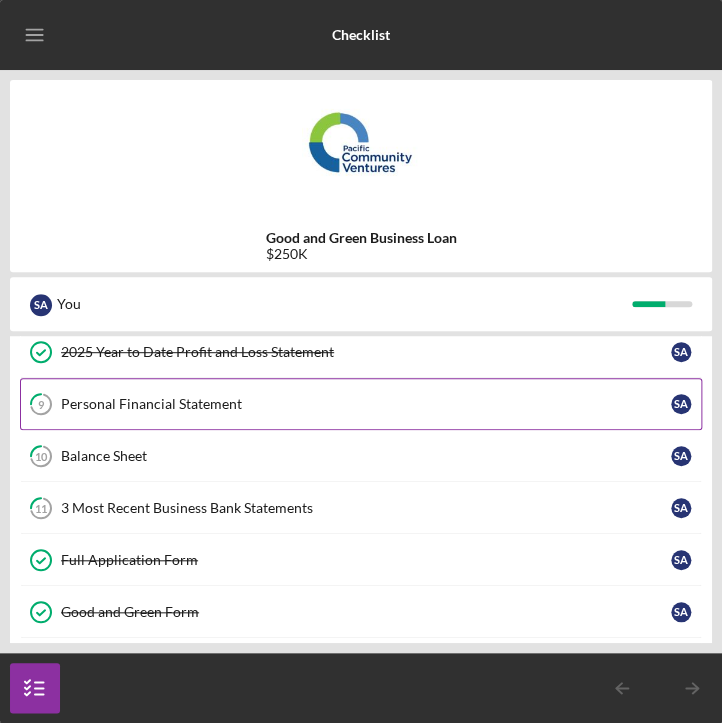 click on "Personal Financial Statement" at bounding box center [366, 404] 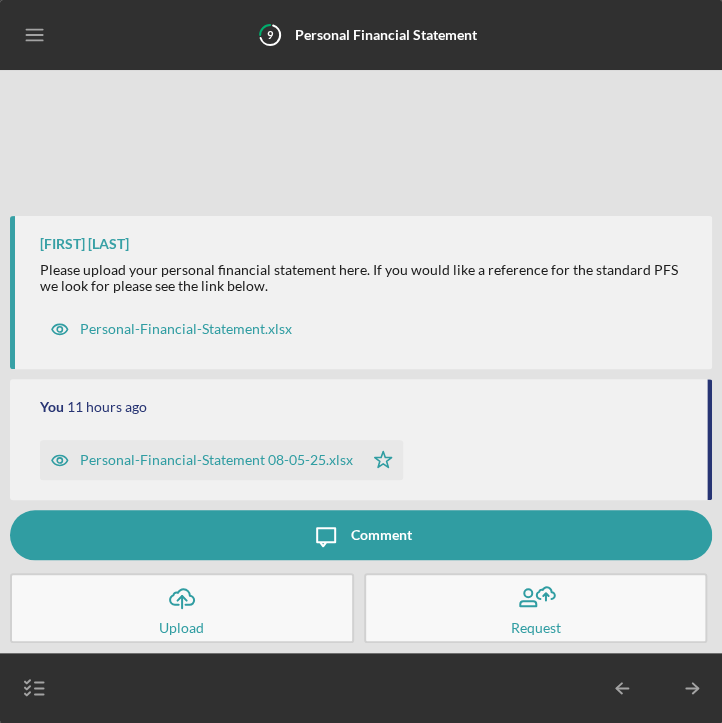 click on "Icon/Menu" 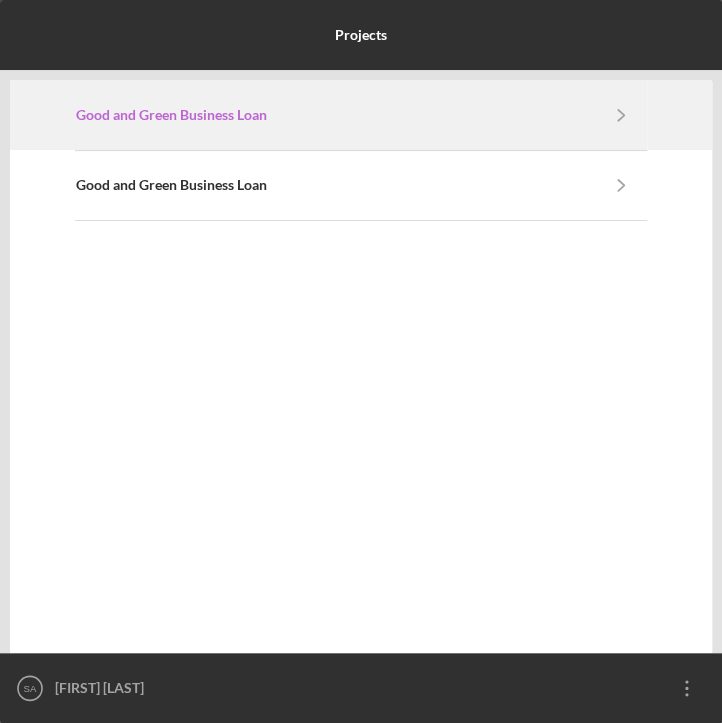 click on "Good and Green Business Loan" at bounding box center (171, 115) 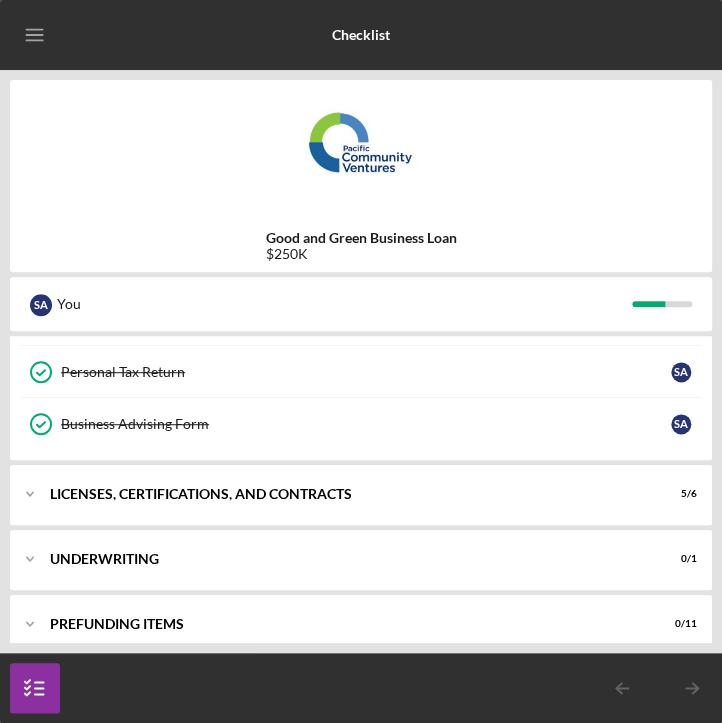scroll, scrollTop: 704, scrollLeft: 0, axis: vertical 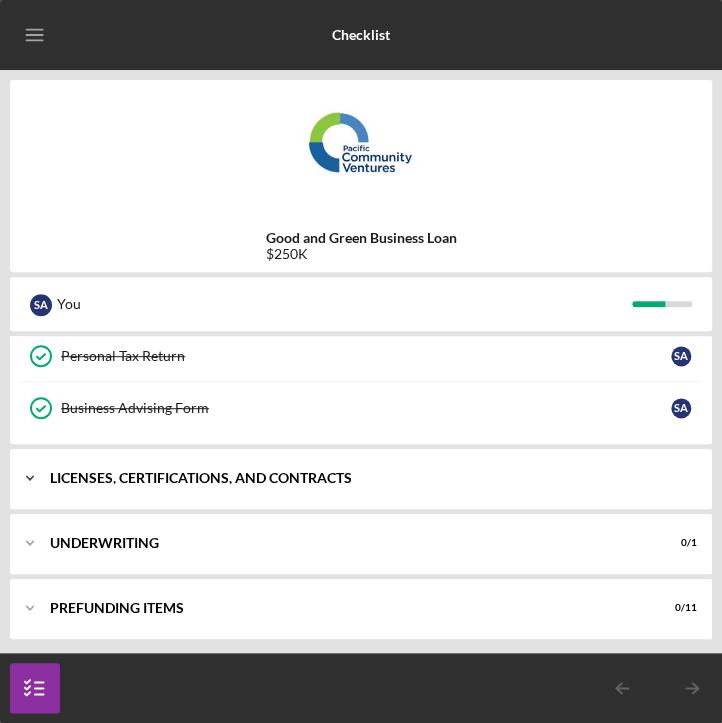 click on "Icon/Expander Licenses, Certifications, and Contracts 5 / 6" at bounding box center [361, 478] 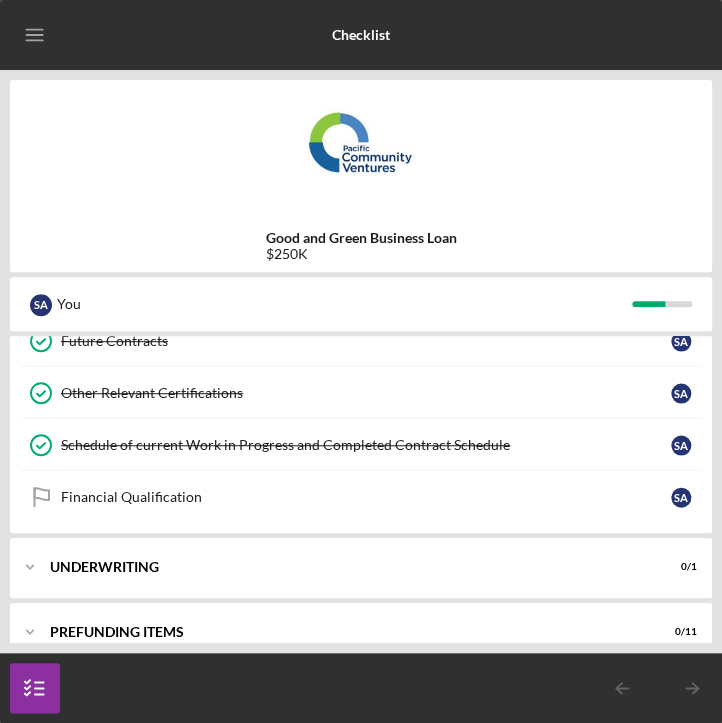 scroll, scrollTop: 1008, scrollLeft: 0, axis: vertical 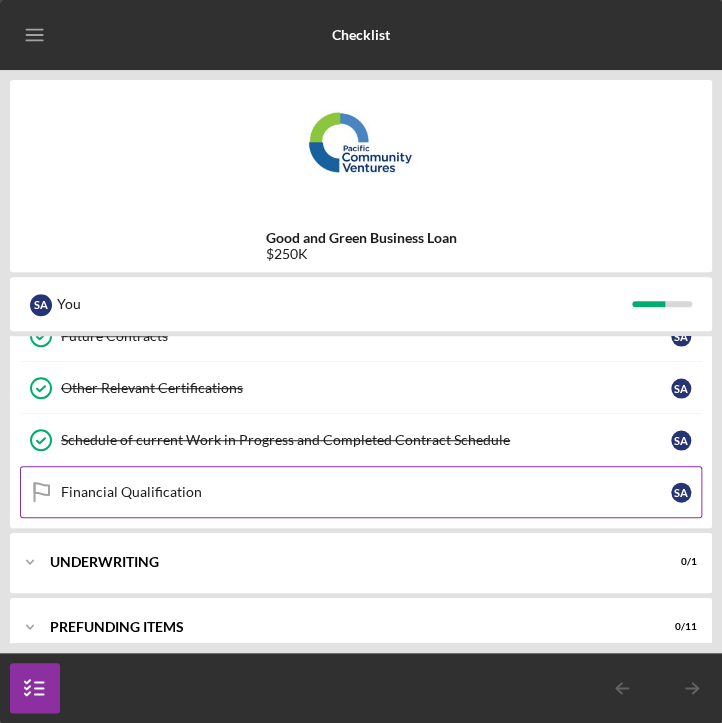 click on "Financial Qualification" at bounding box center [366, 492] 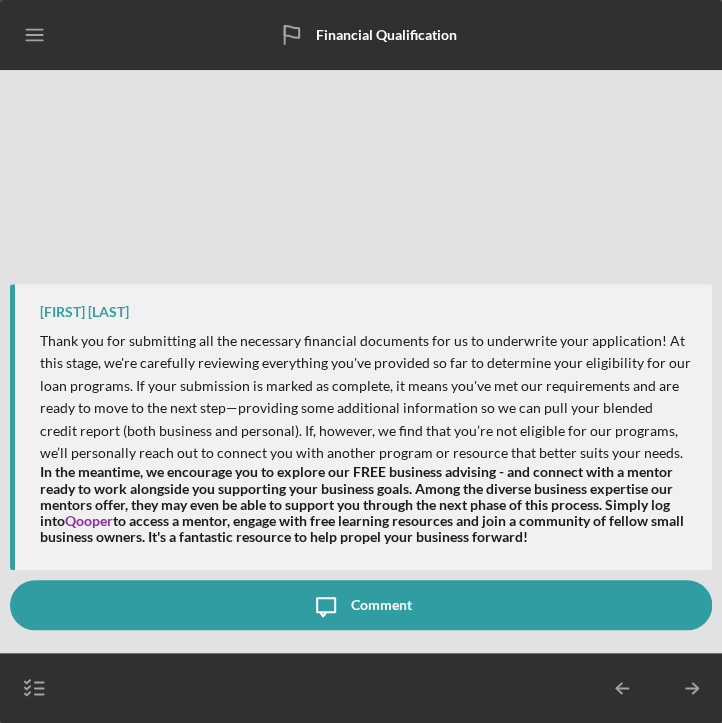 click on "Icon/Menu" 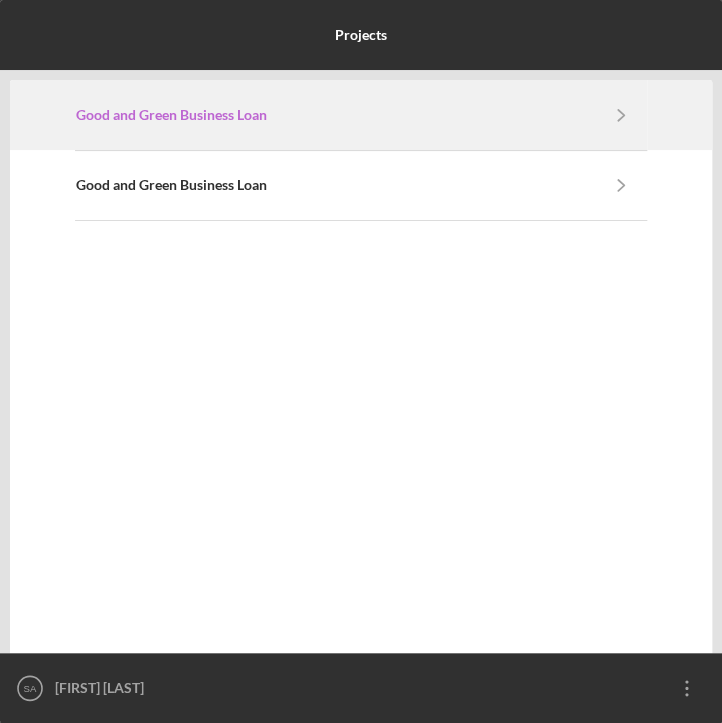click on "Good and Green Business Loan" at bounding box center [171, 115] 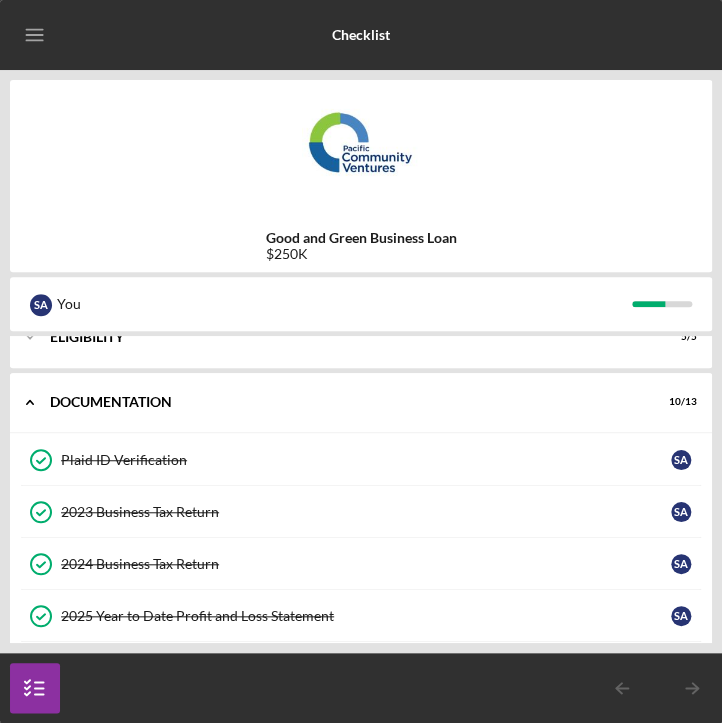 scroll, scrollTop: 0, scrollLeft: 0, axis: both 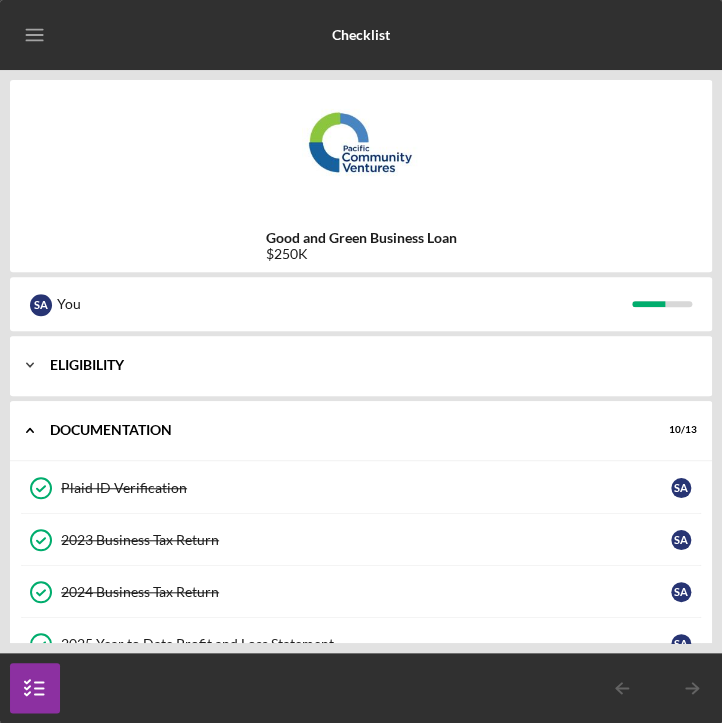 click on "Icon/Expander" 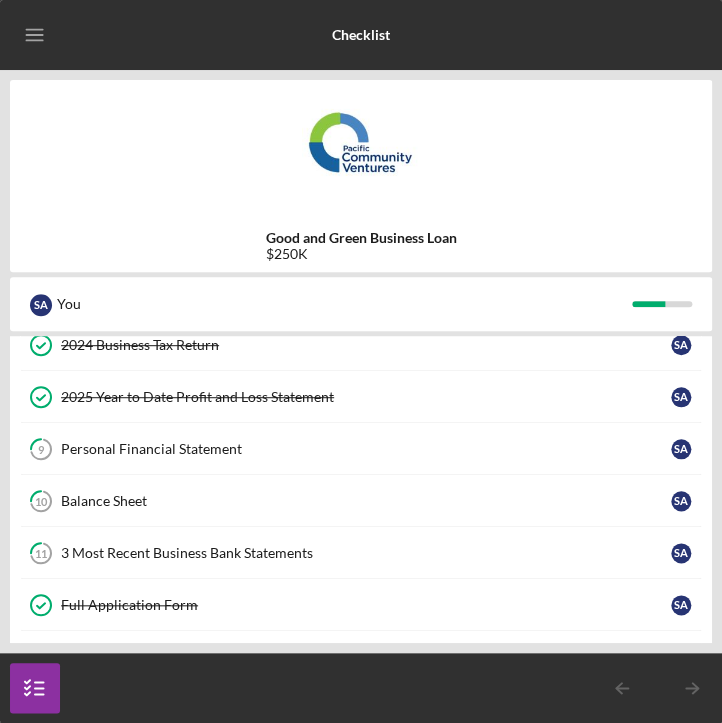 scroll, scrollTop: 564, scrollLeft: 0, axis: vertical 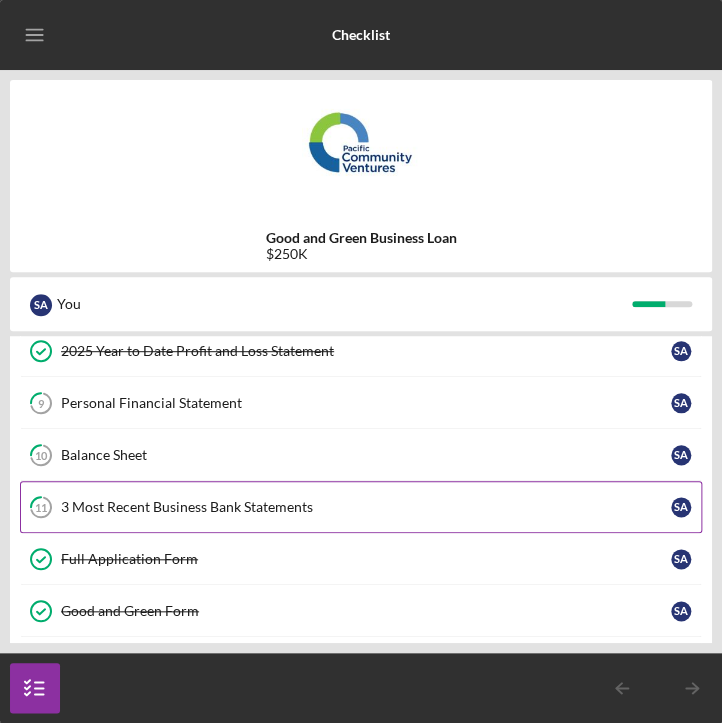 click on "3 Most Recent Business Bank Statements" at bounding box center (366, 507) 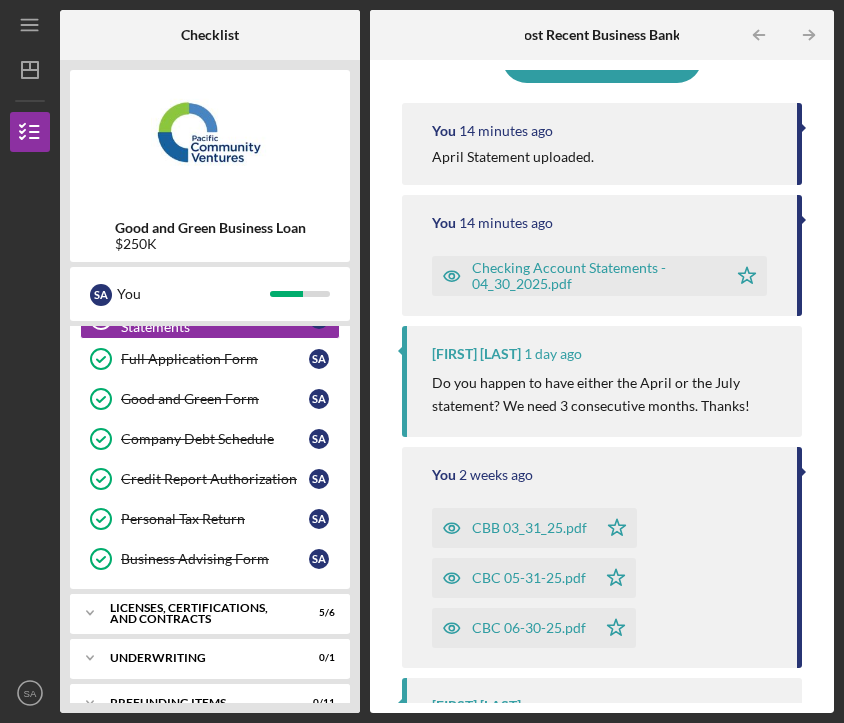scroll, scrollTop: 267, scrollLeft: 0, axis: vertical 